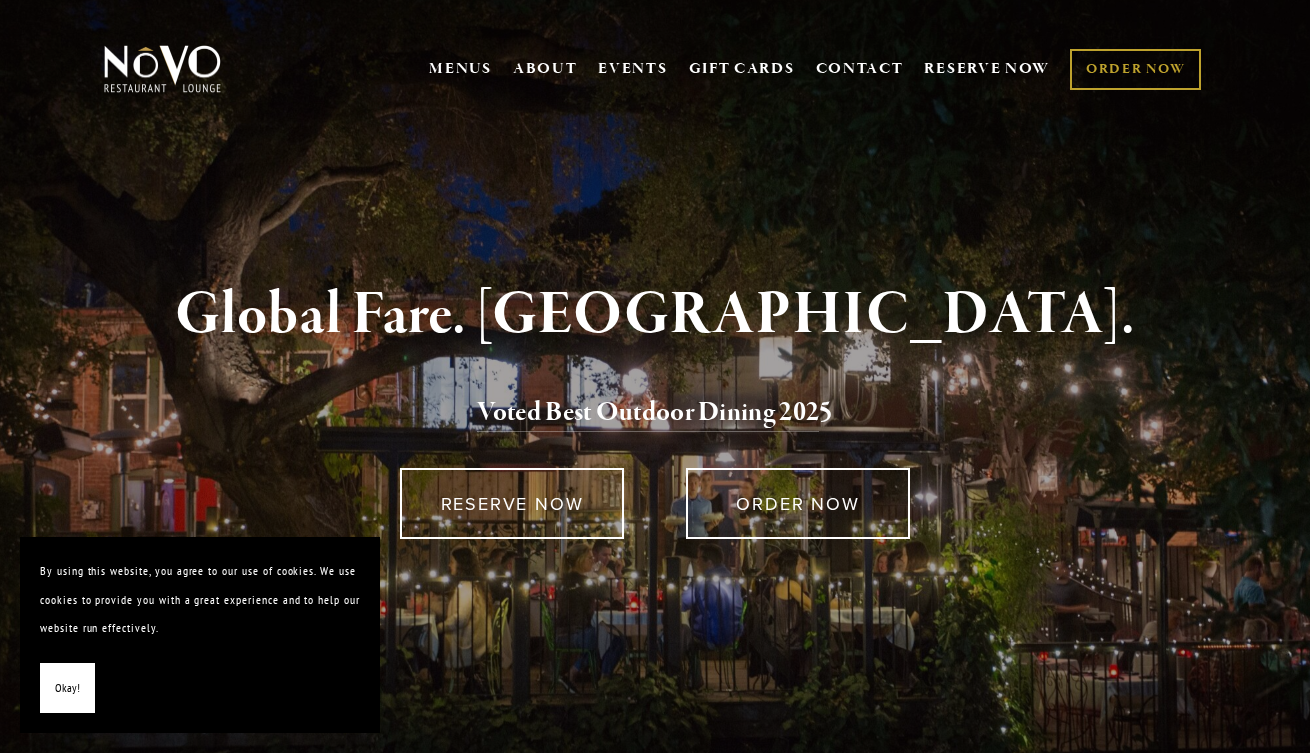 scroll, scrollTop: 0, scrollLeft: 0, axis: both 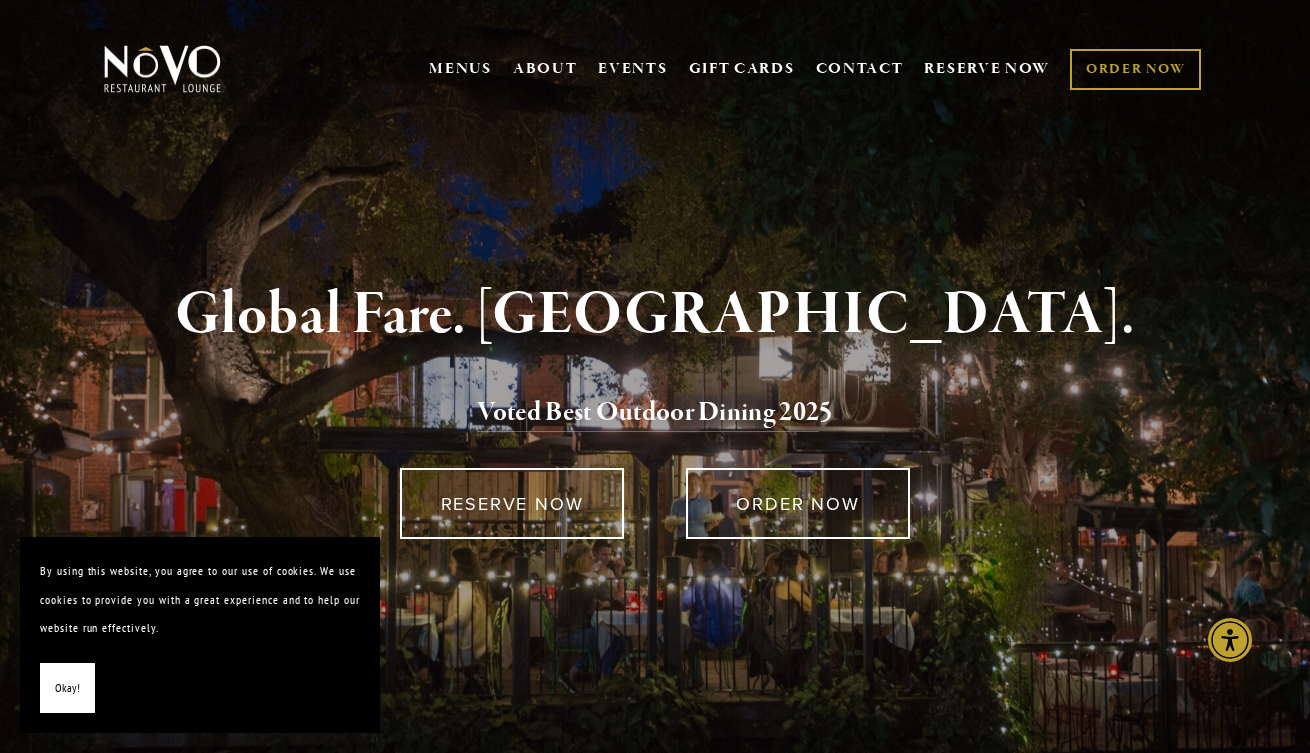click on "Global Fare. Creekside Ambiance." at bounding box center (654, 315) 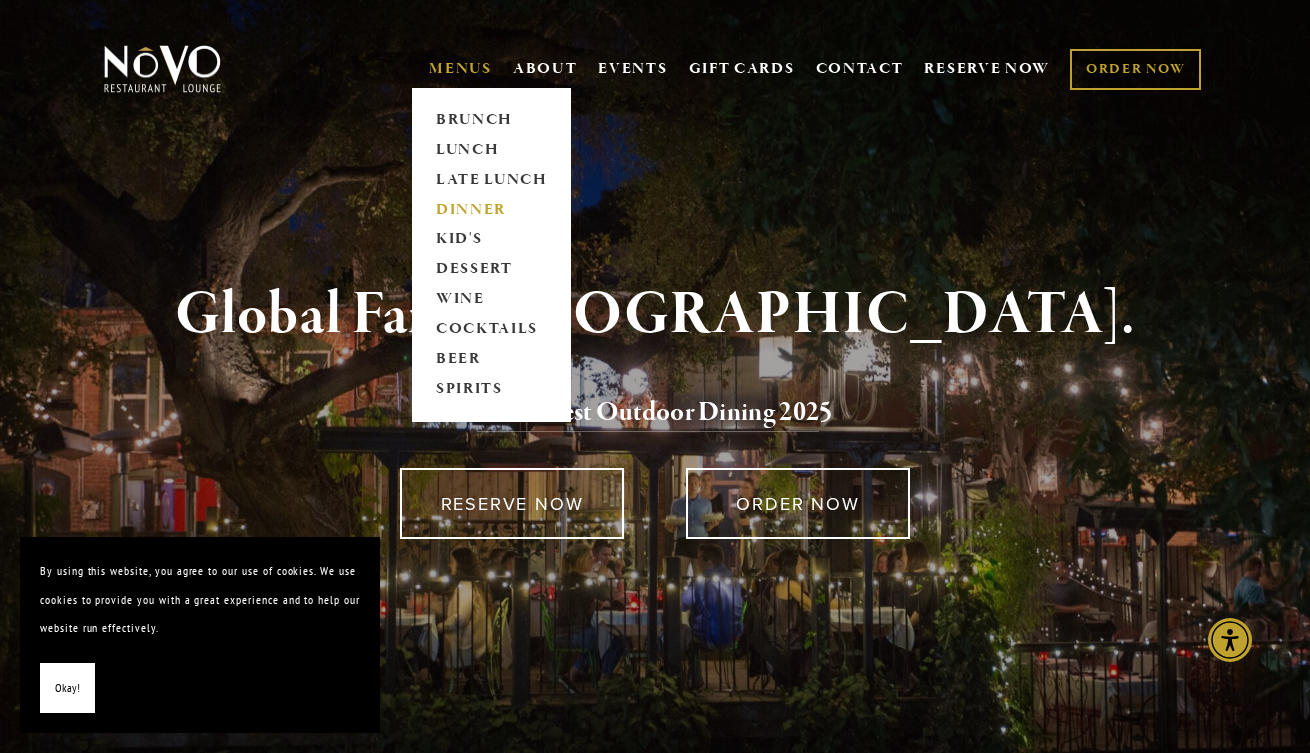 click on "DINNER" at bounding box center (491, 210) 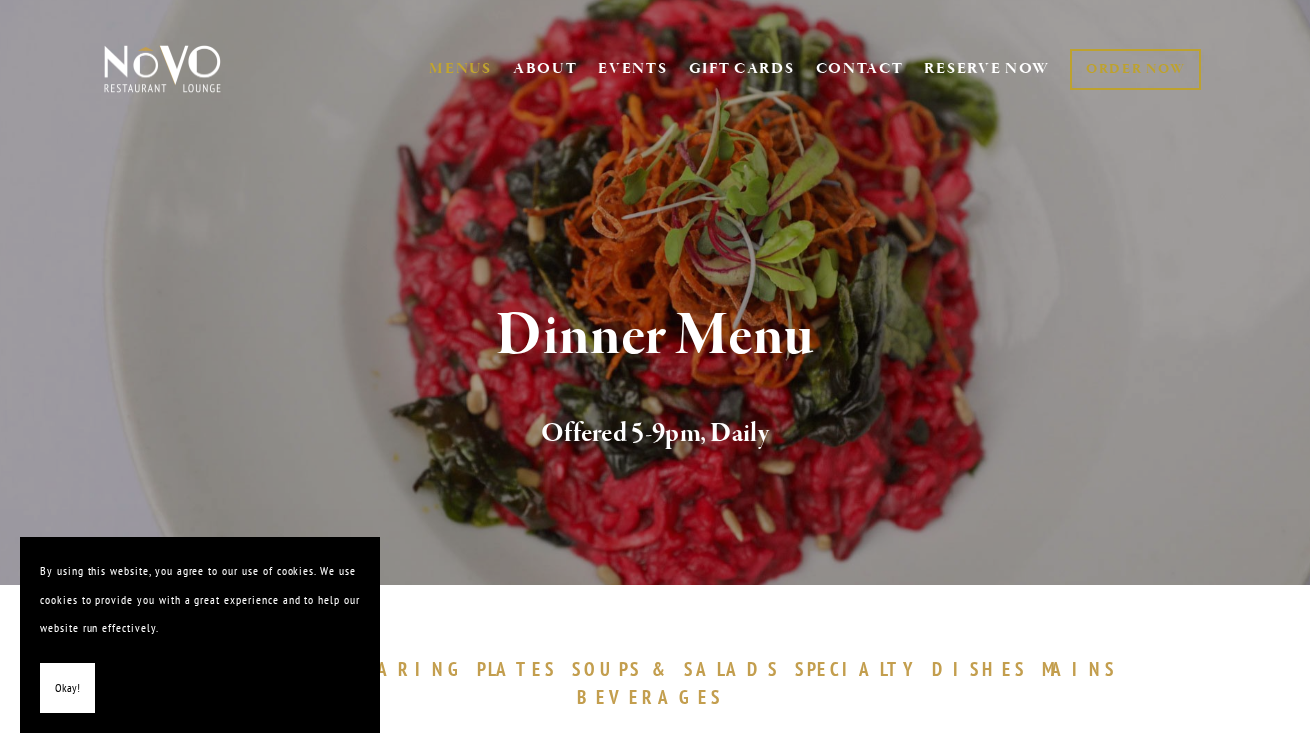 scroll, scrollTop: 0, scrollLeft: 0, axis: both 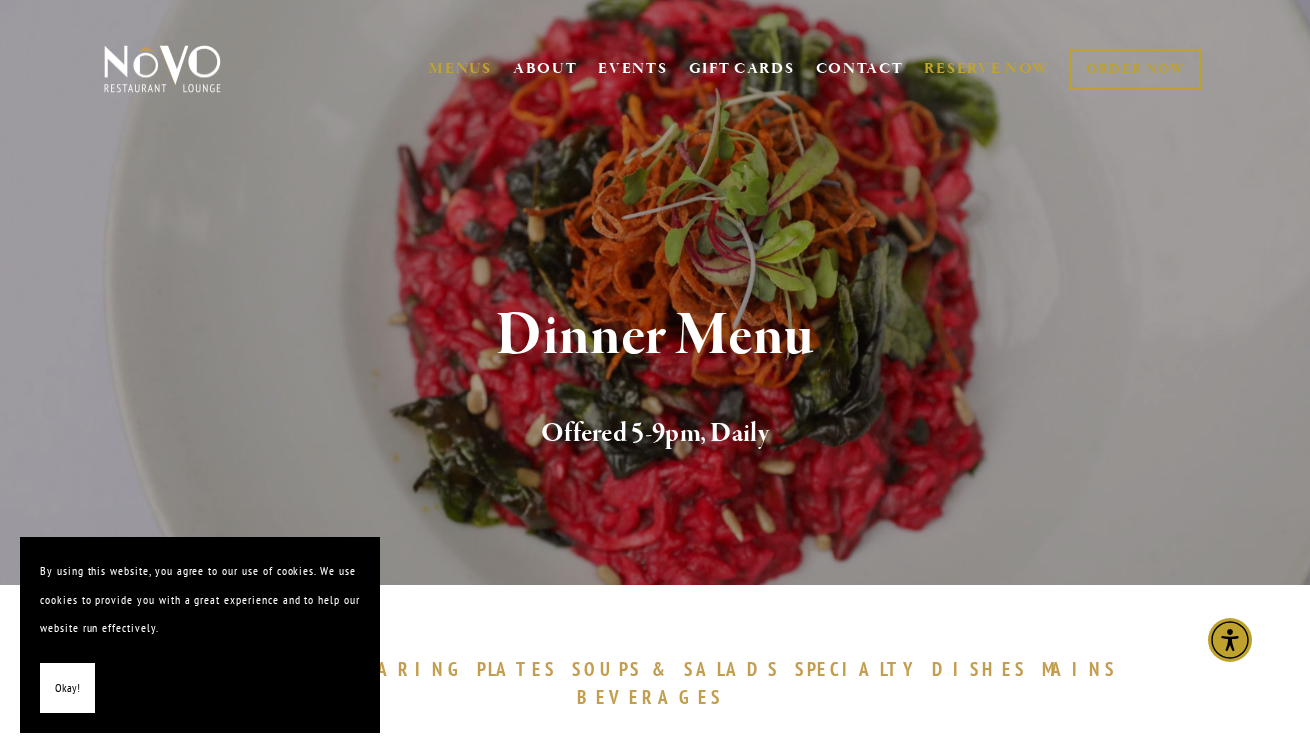 click on "RESERVE NOW" at bounding box center [987, 69] 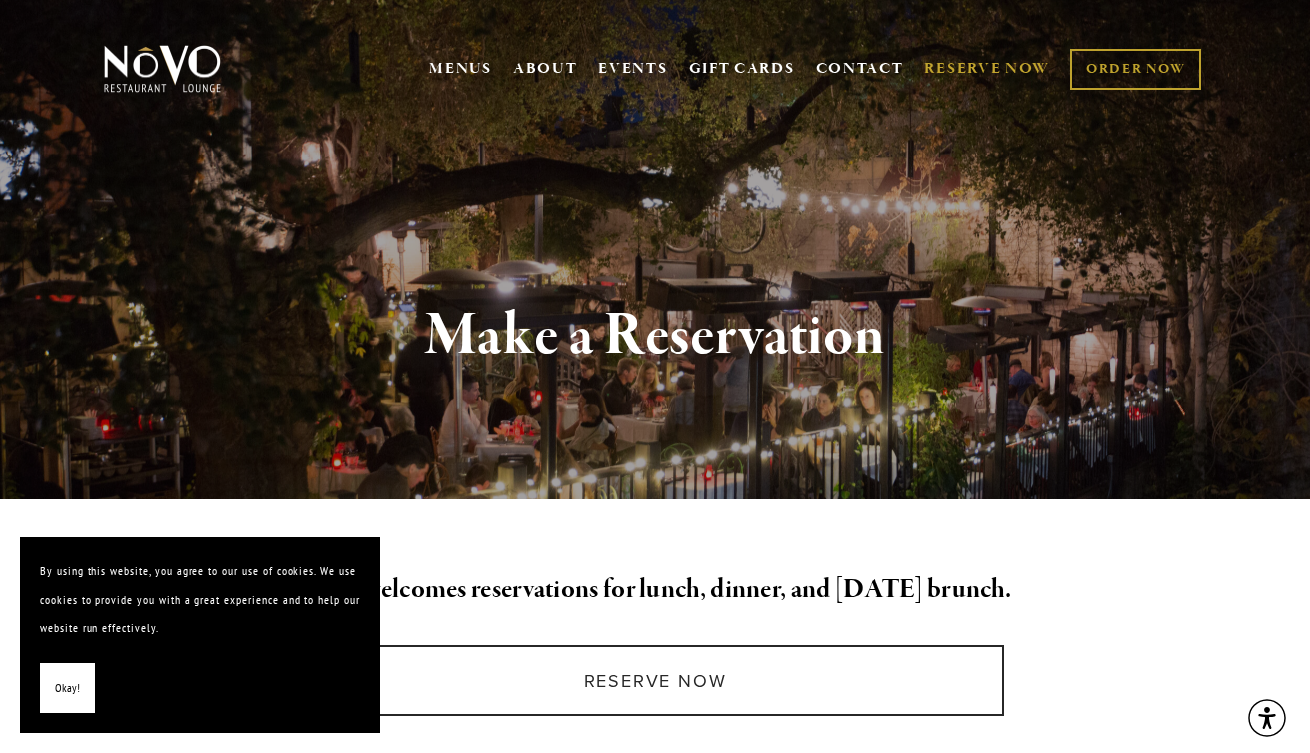 scroll, scrollTop: 0, scrollLeft: 0, axis: both 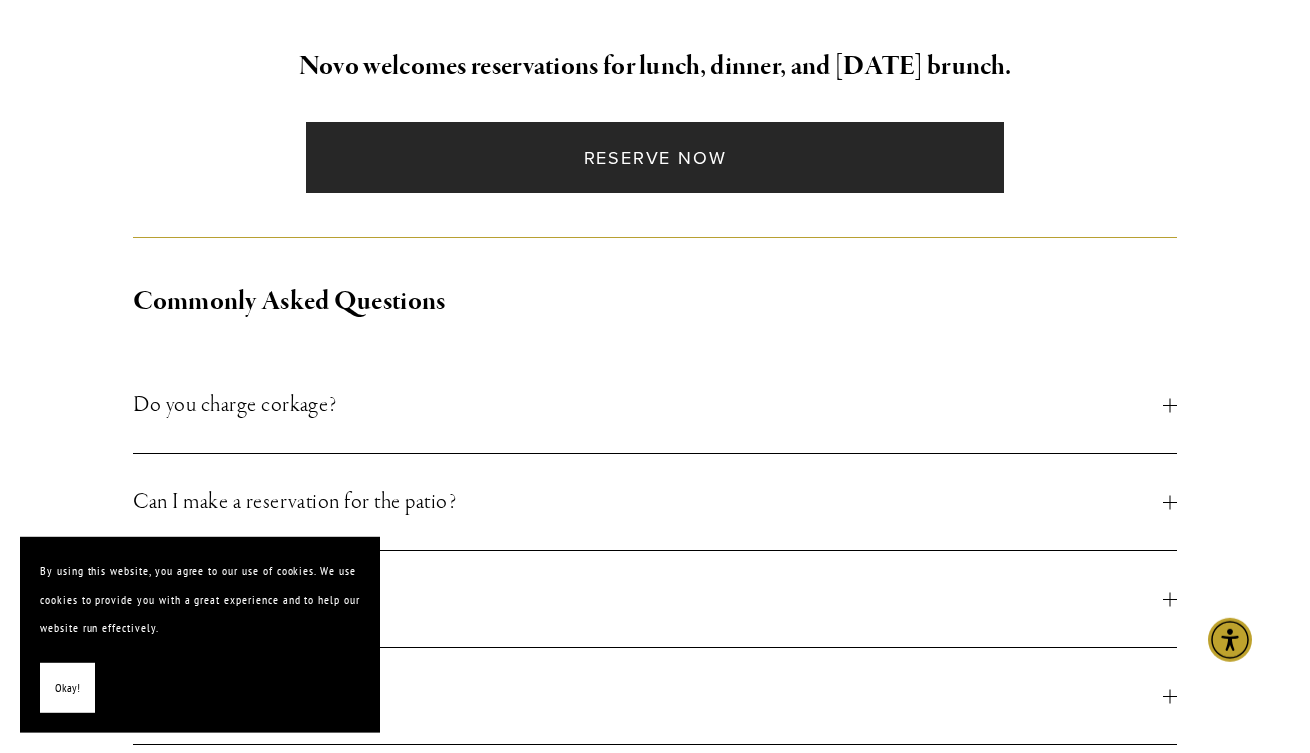 click on "Reserve Now" at bounding box center [655, 157] 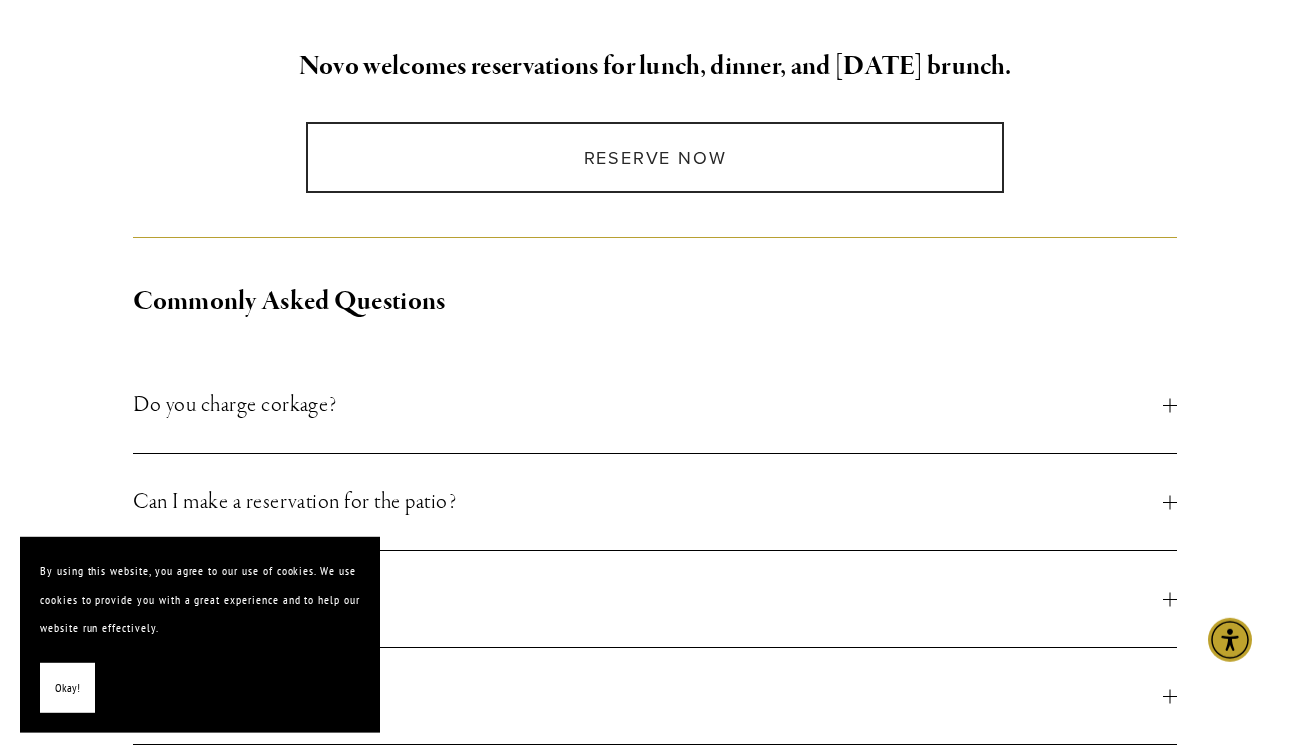 click on "Can I make a reservation for the patio?" at bounding box center [647, 502] 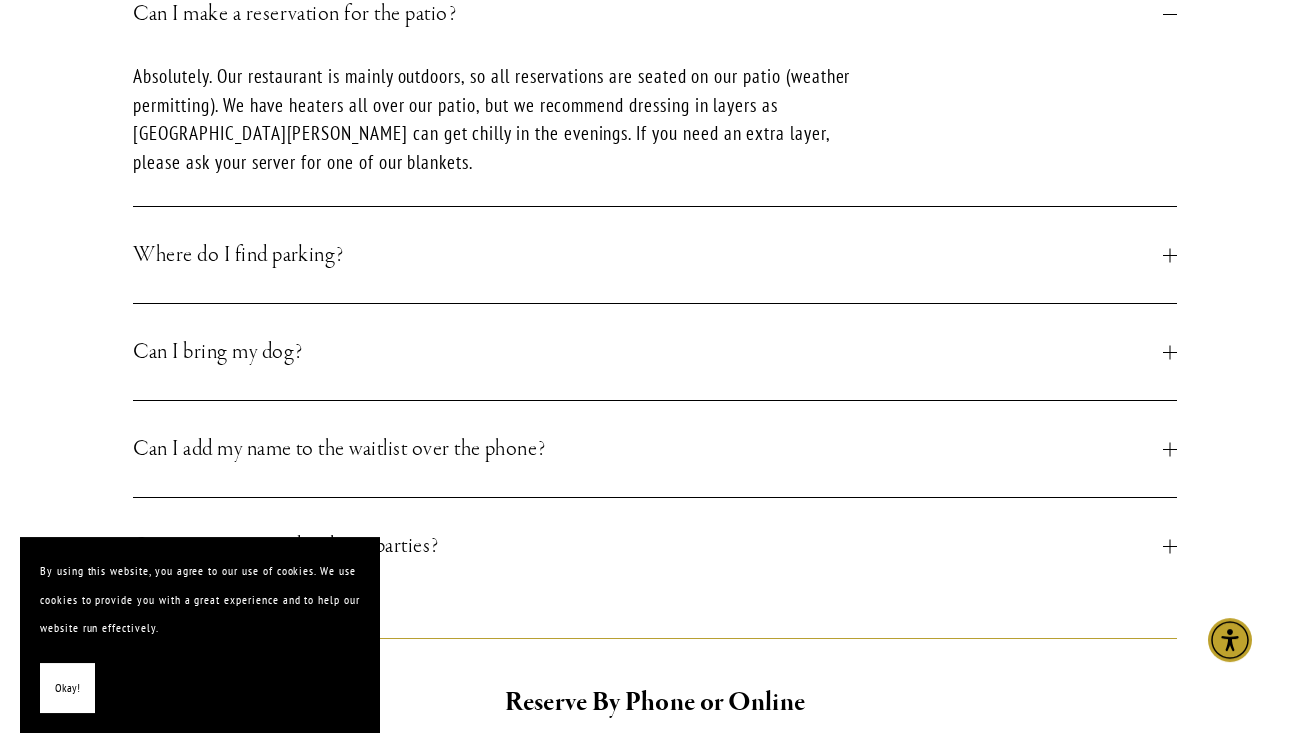 scroll, scrollTop: 1013, scrollLeft: 0, axis: vertical 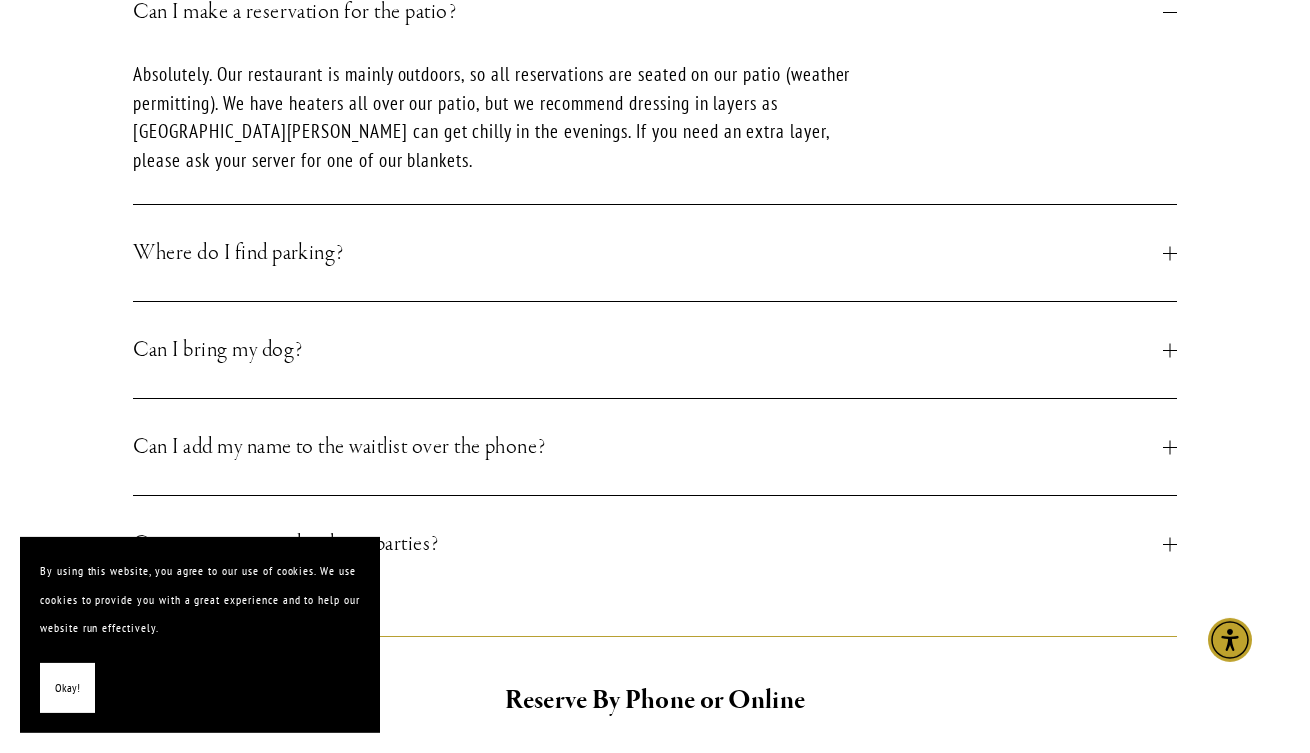 click on "Can I bring my dog?" at bounding box center (647, 350) 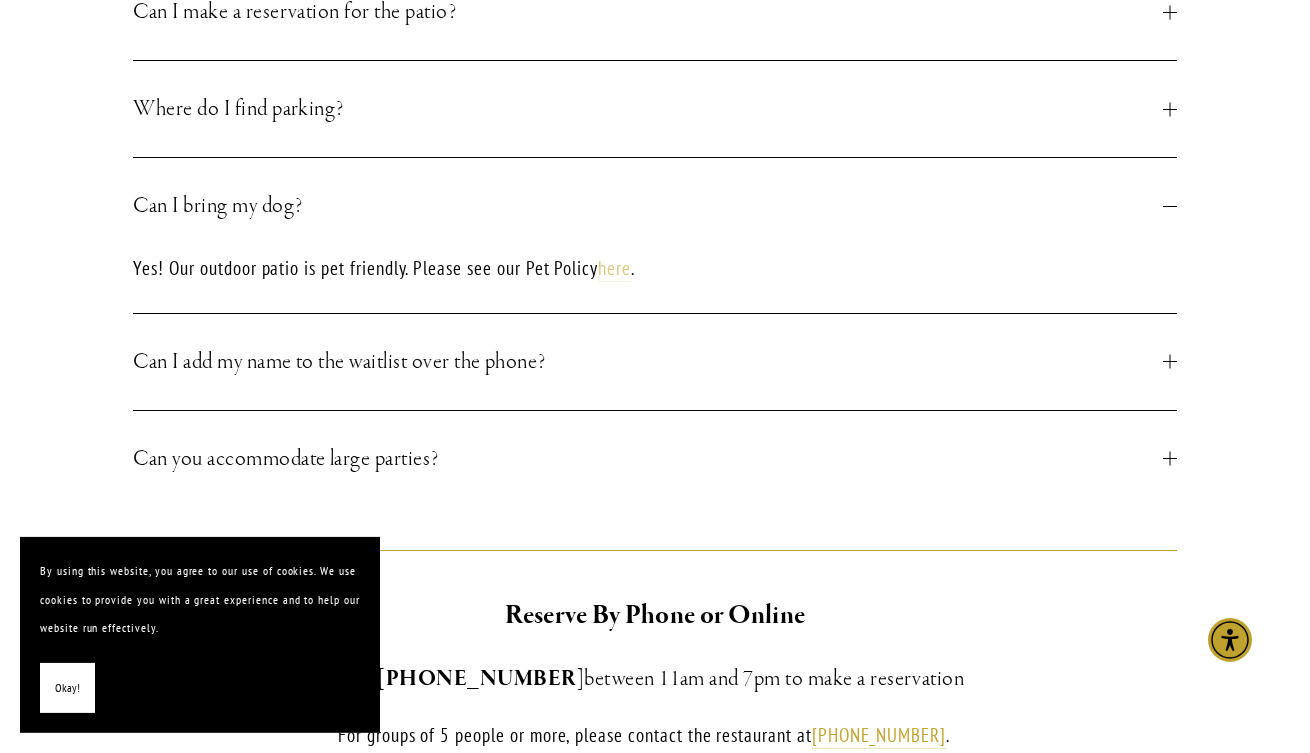 click on "here" at bounding box center (614, 269) 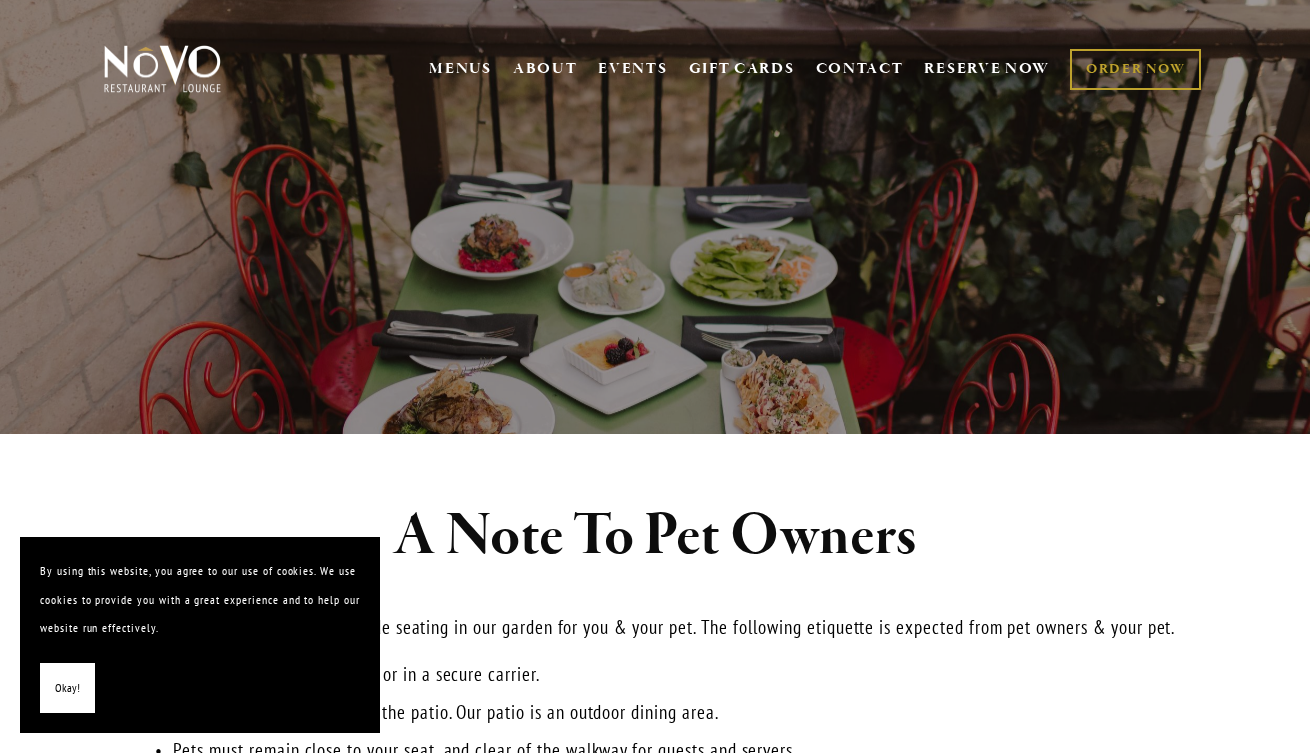 scroll, scrollTop: 0, scrollLeft: 0, axis: both 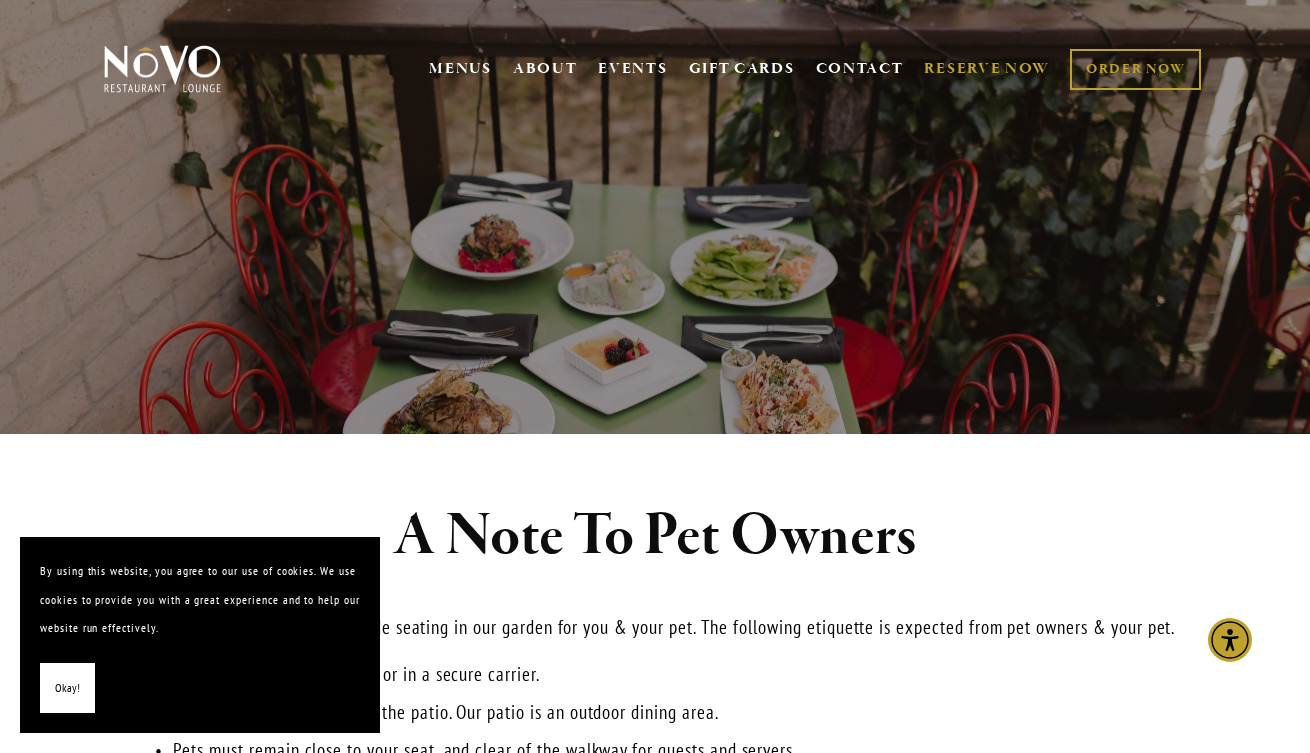click on "RESERVE NOW" at bounding box center [987, 69] 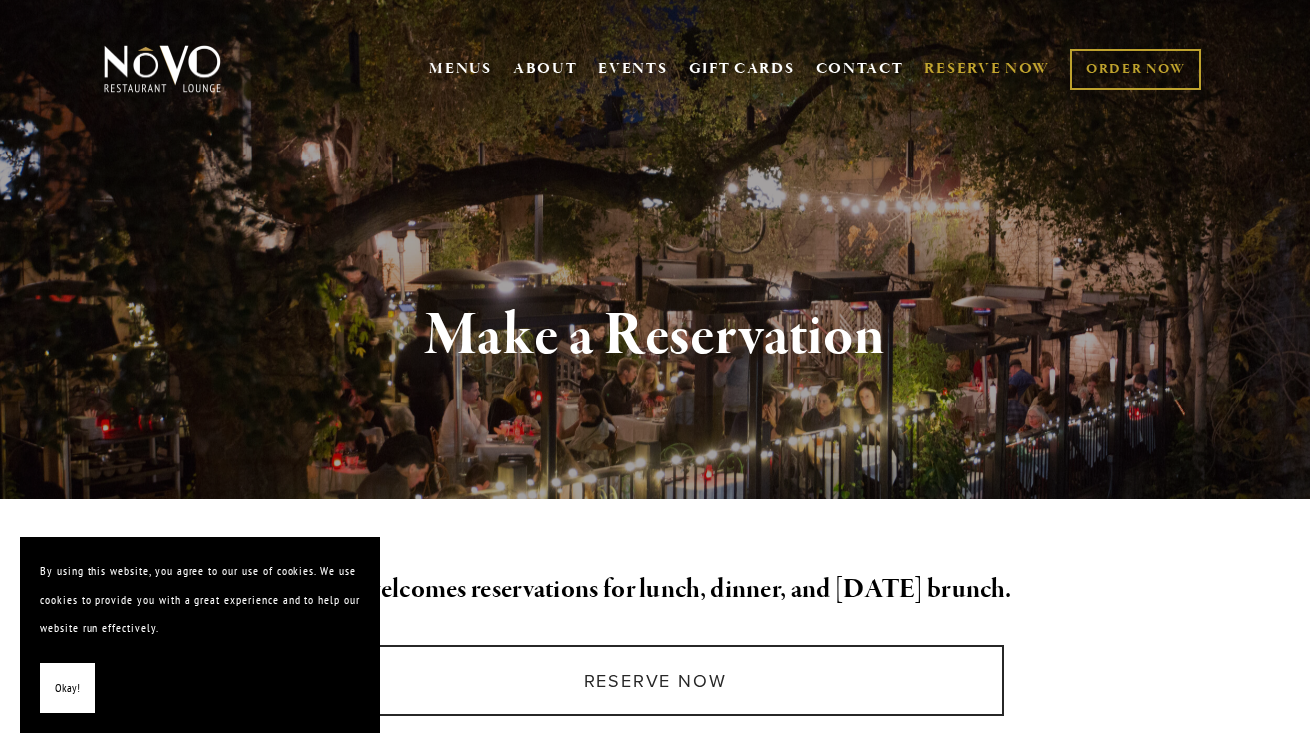 scroll, scrollTop: 0, scrollLeft: 0, axis: both 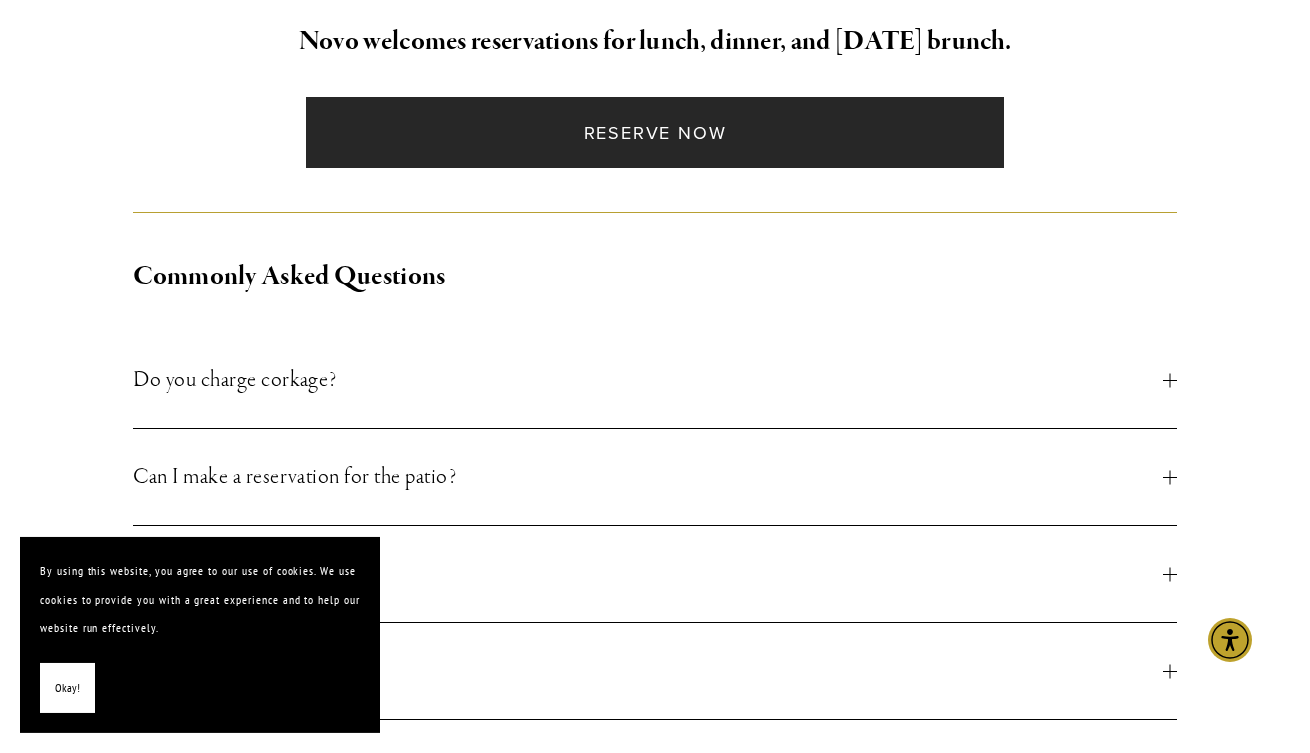 click on "Reserve Now" at bounding box center (655, 132) 